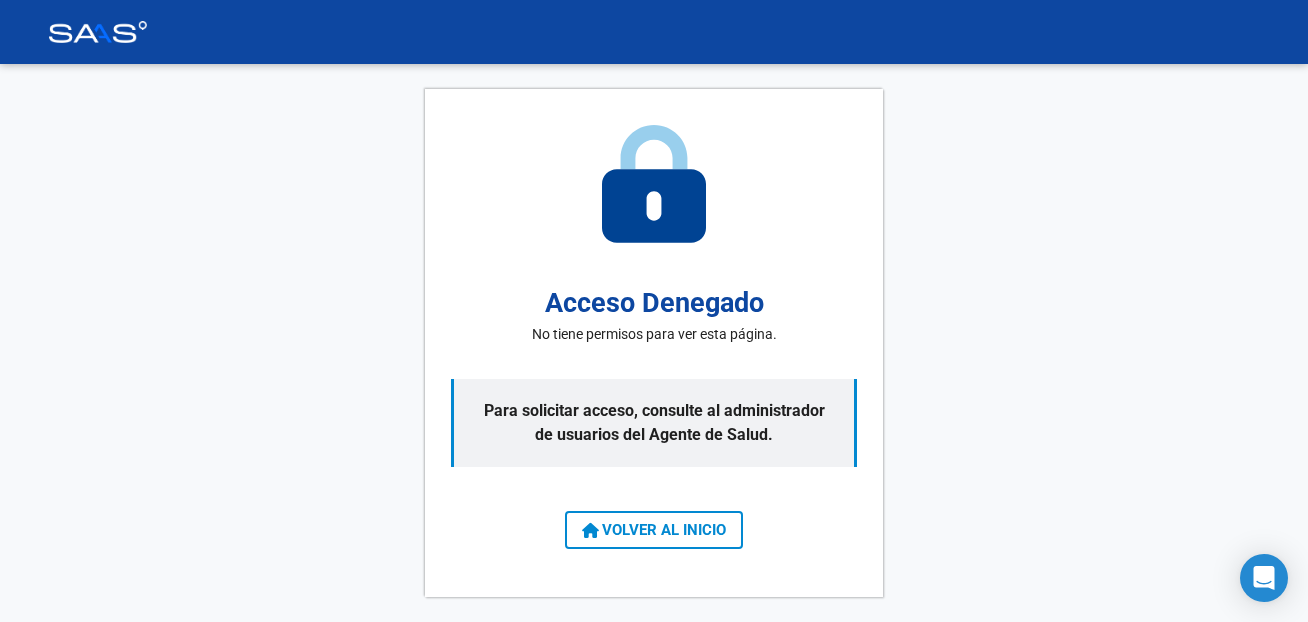 scroll, scrollTop: 0, scrollLeft: 0, axis: both 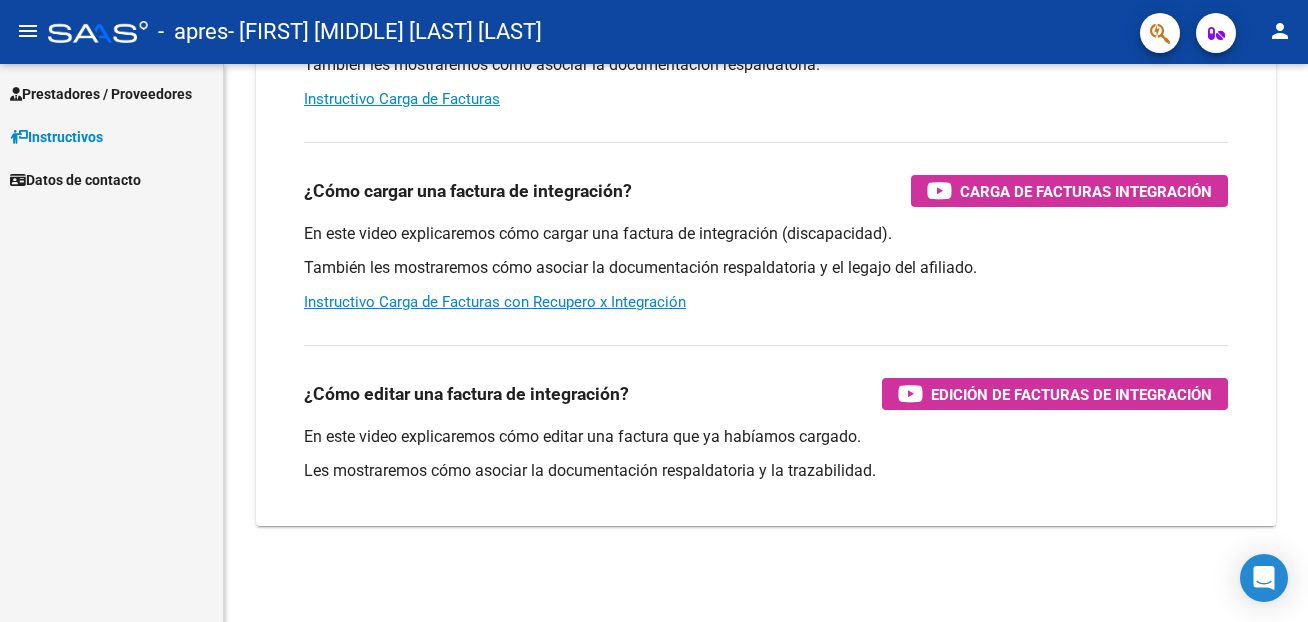 click on "Prestadores / Proveedores" at bounding box center [101, 94] 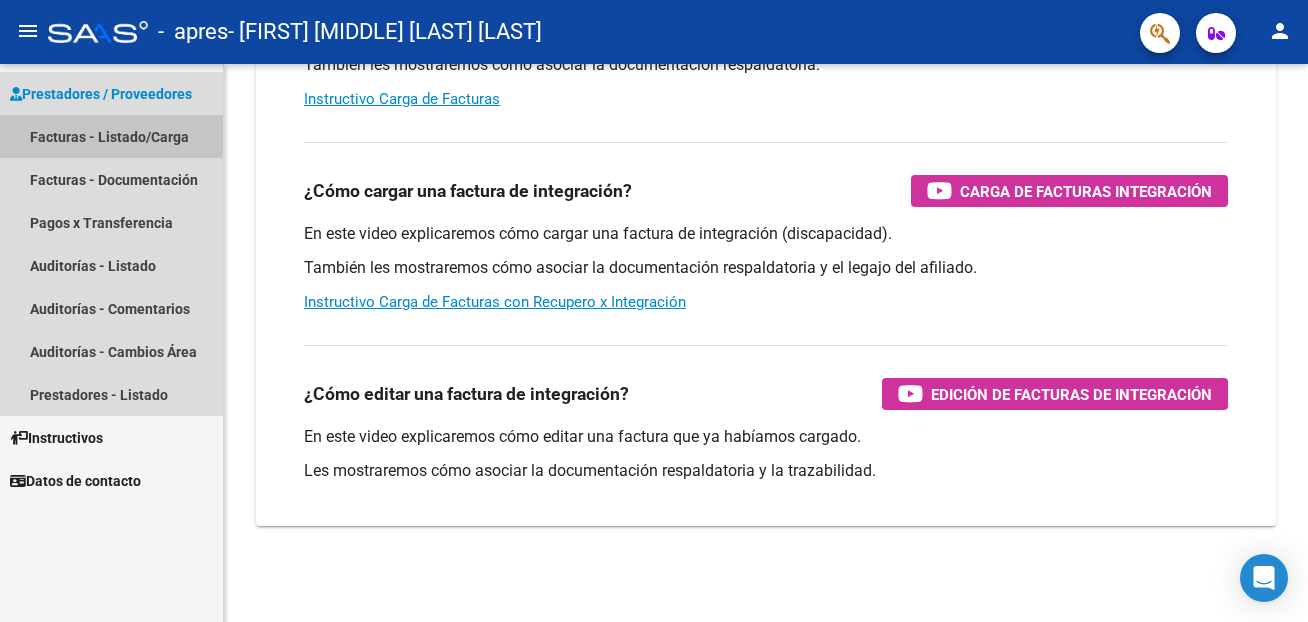 click on "Facturas - Listado/Carga" at bounding box center (111, 136) 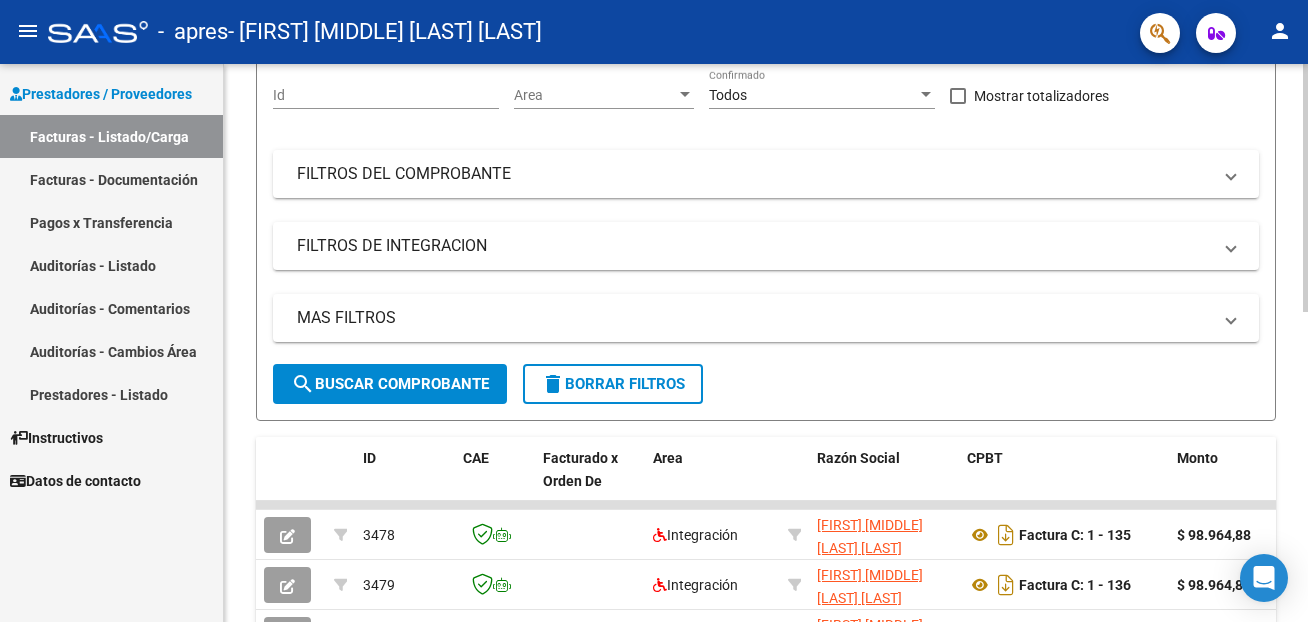 scroll, scrollTop: 695, scrollLeft: 0, axis: vertical 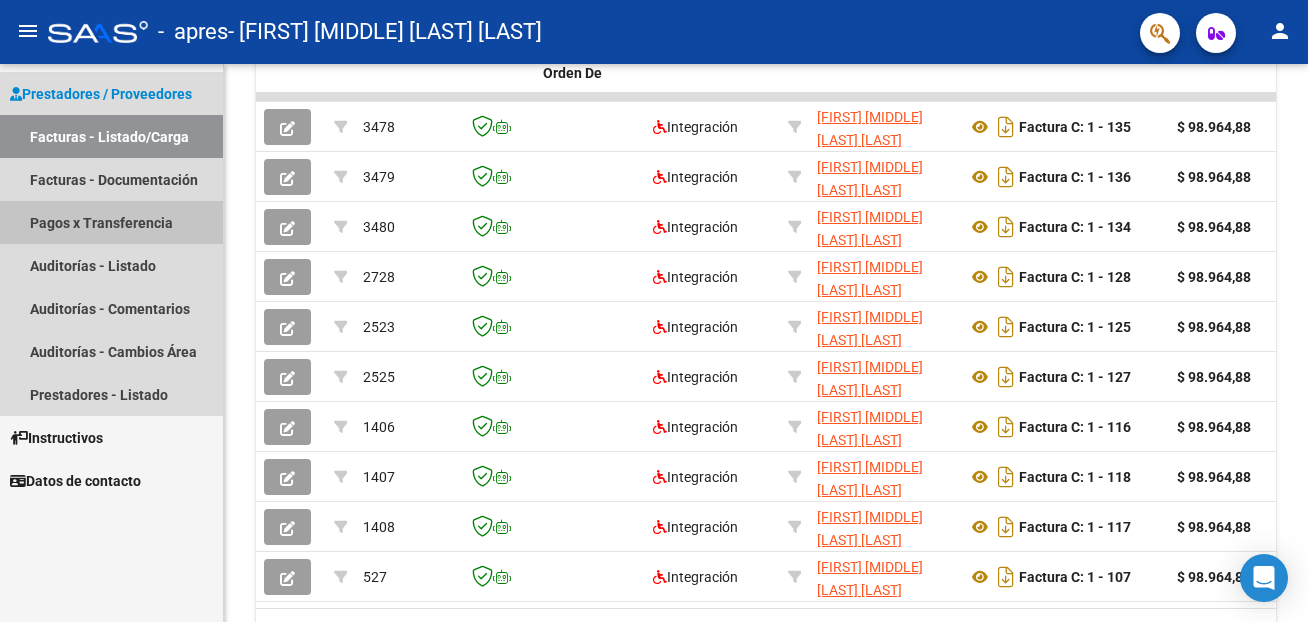 click on "Pagos x Transferencia" at bounding box center (111, 222) 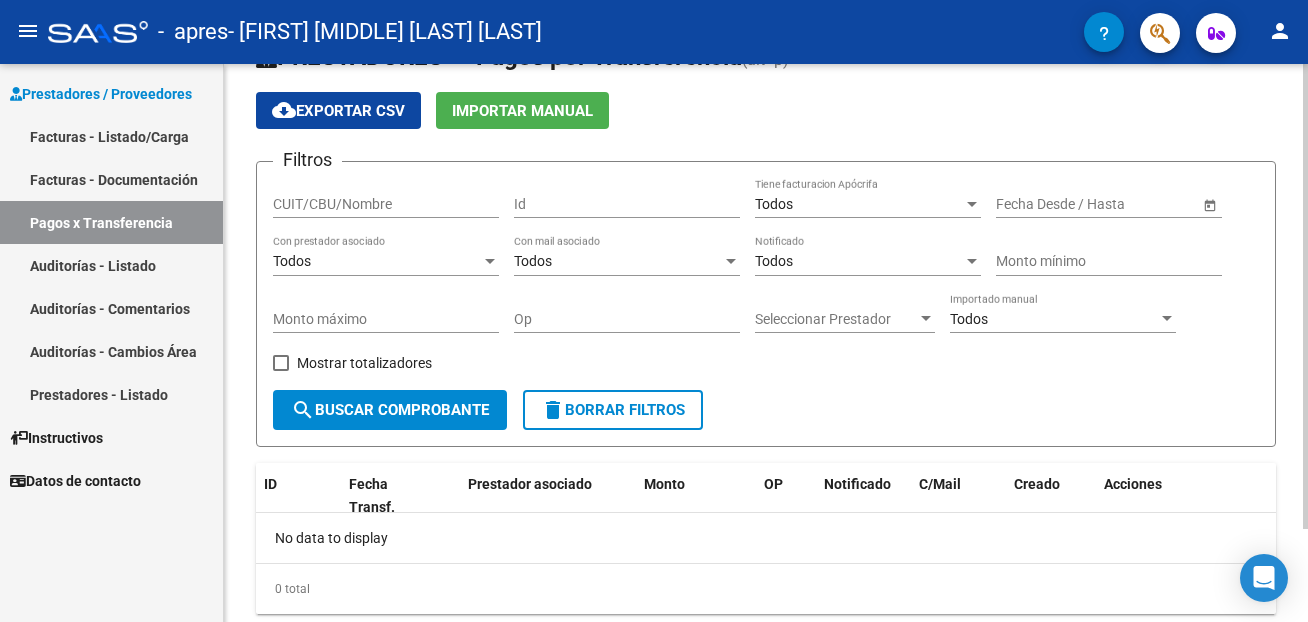 scroll, scrollTop: 0, scrollLeft: 0, axis: both 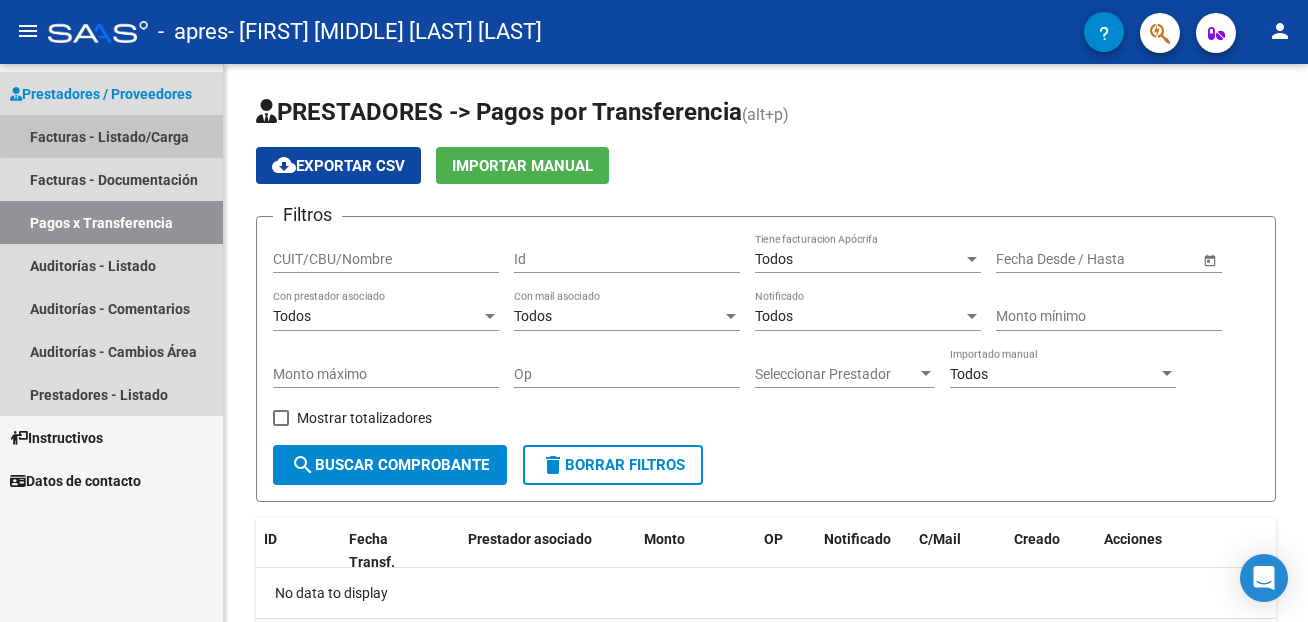 click on "Facturas - Listado/Carga" at bounding box center (111, 136) 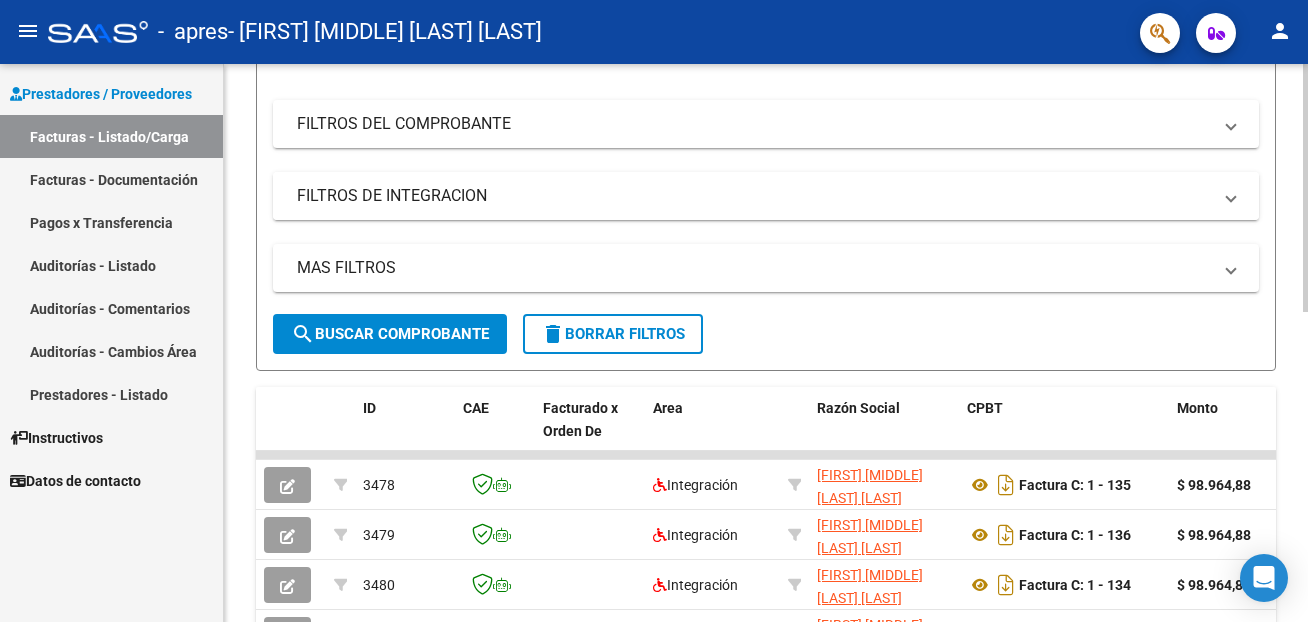 scroll, scrollTop: 510, scrollLeft: 0, axis: vertical 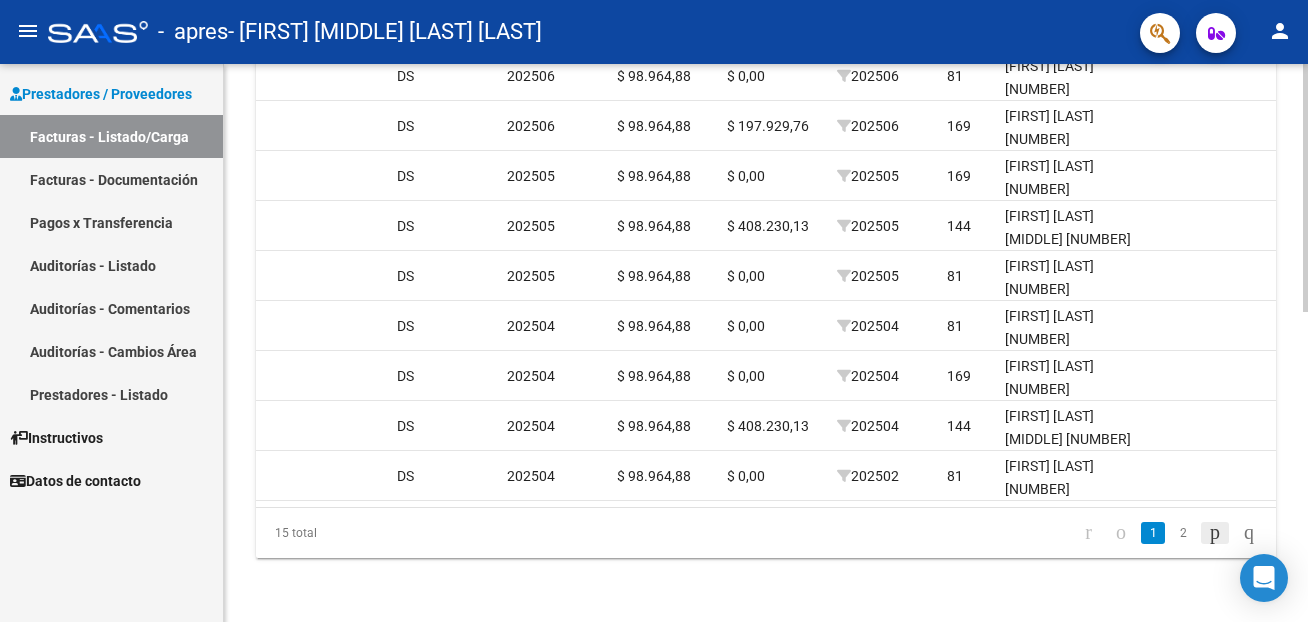 click 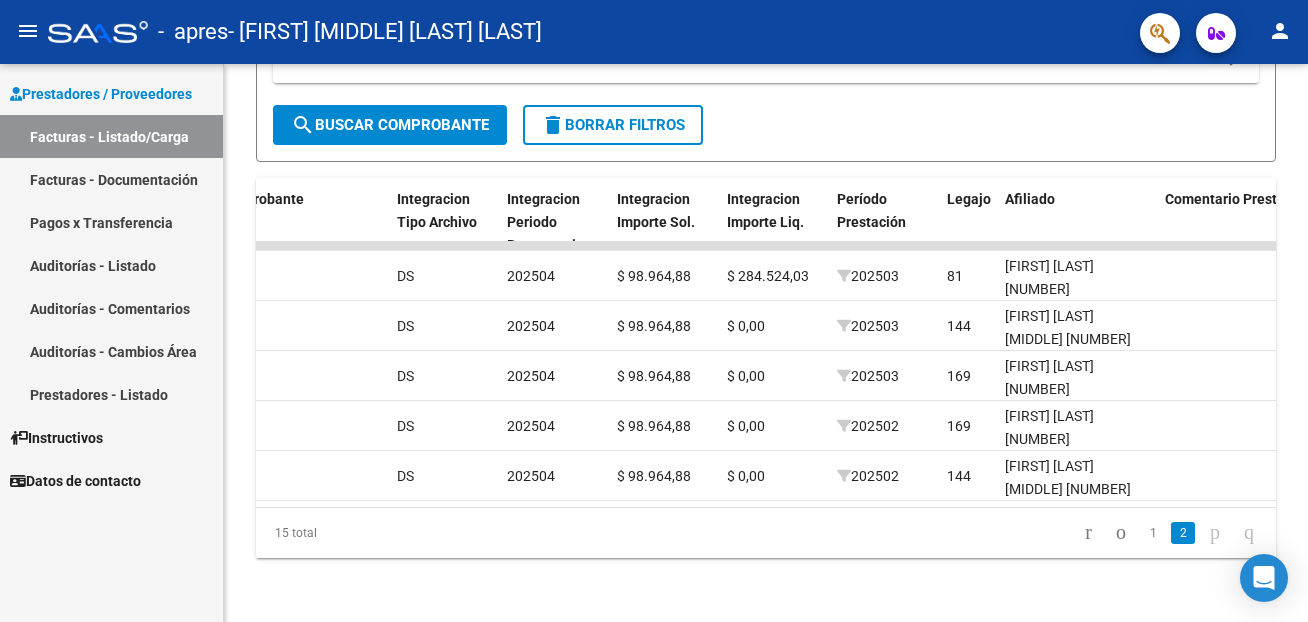 scroll, scrollTop: 345, scrollLeft: 0, axis: vertical 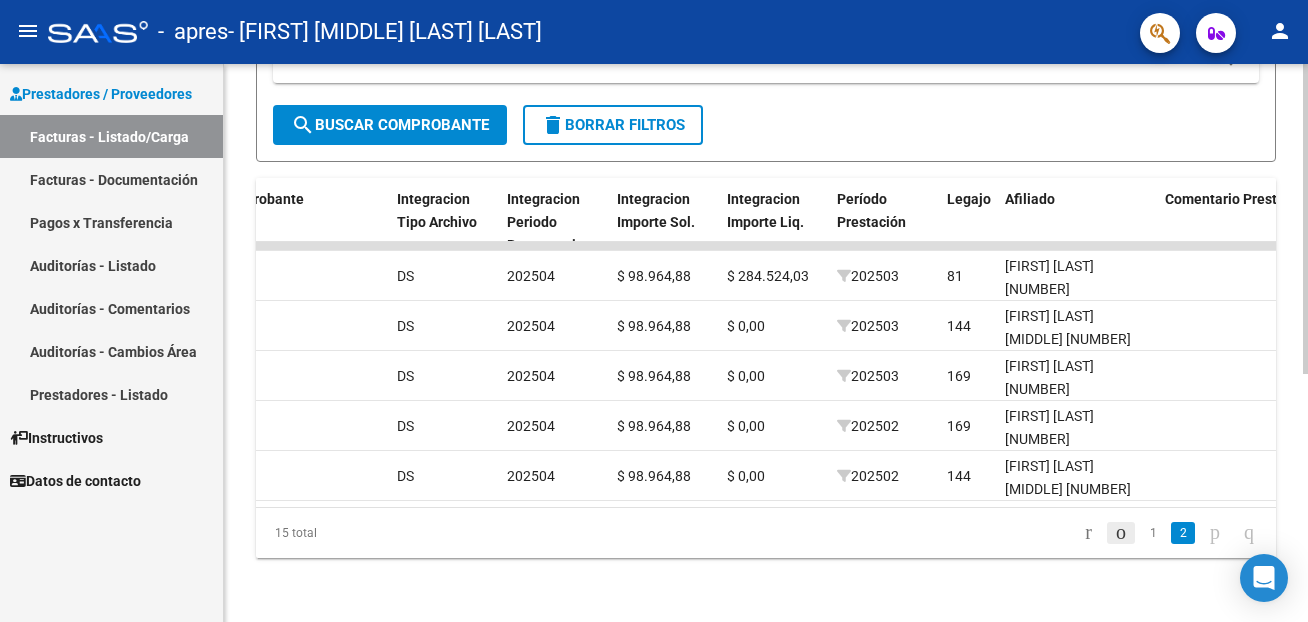 click 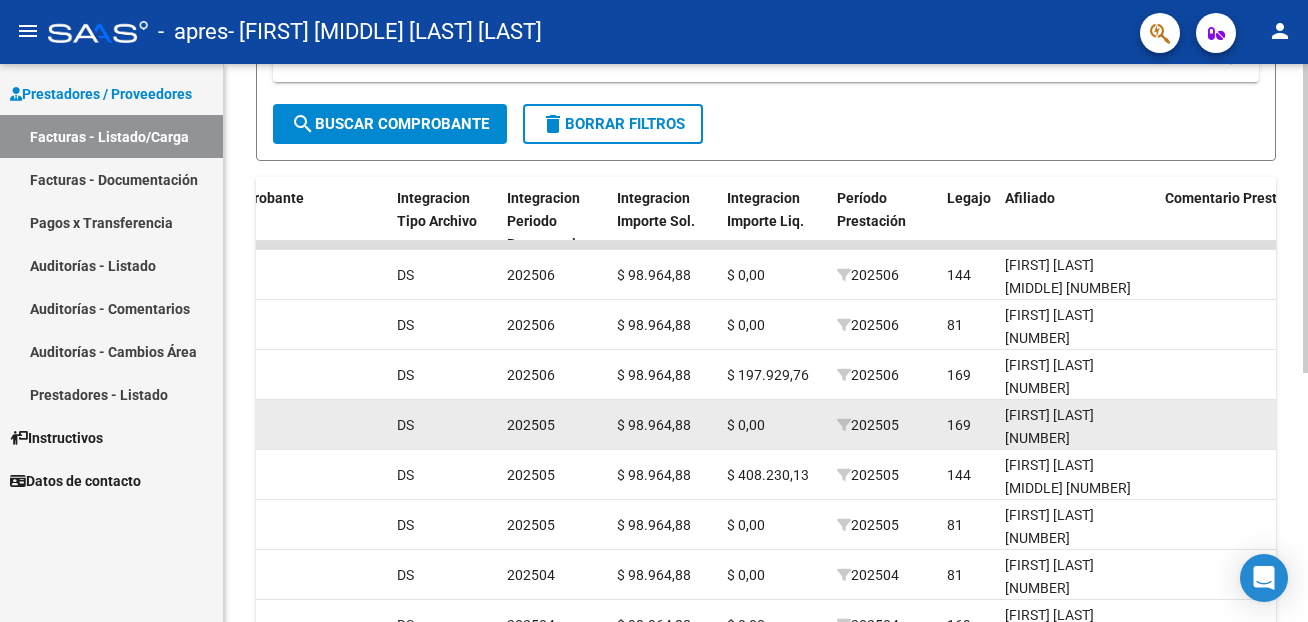 scroll, scrollTop: 0, scrollLeft: 2025, axis: horizontal 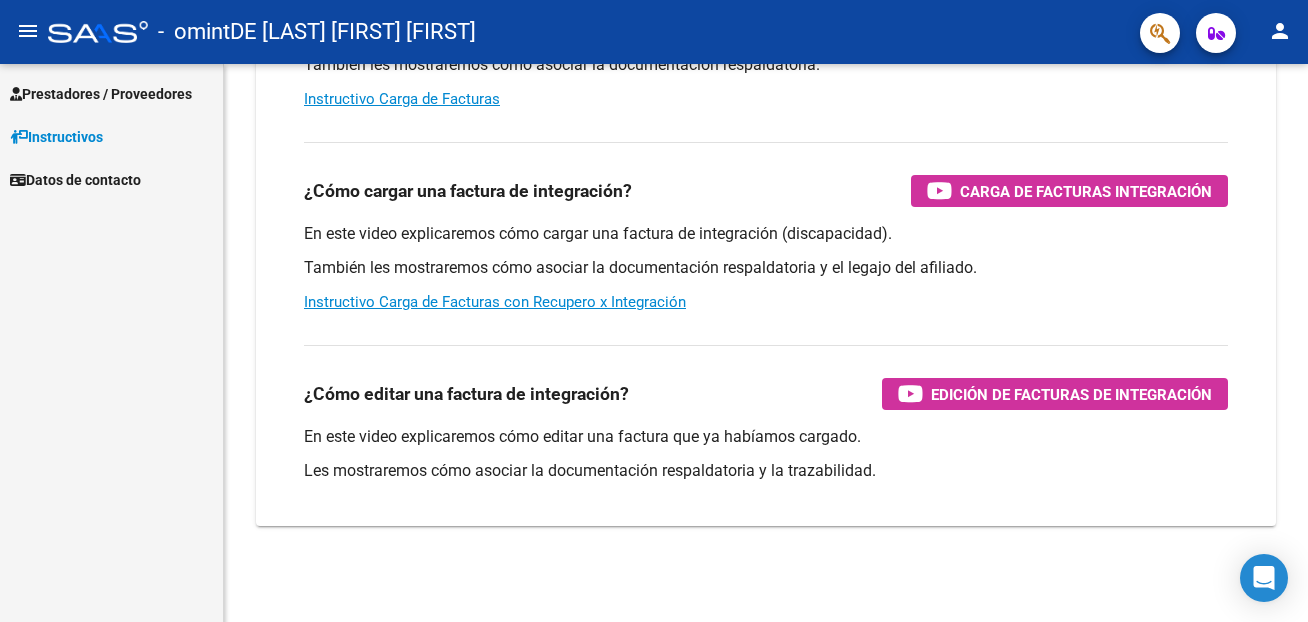 click on "Prestadores / Proveedores" at bounding box center [101, 94] 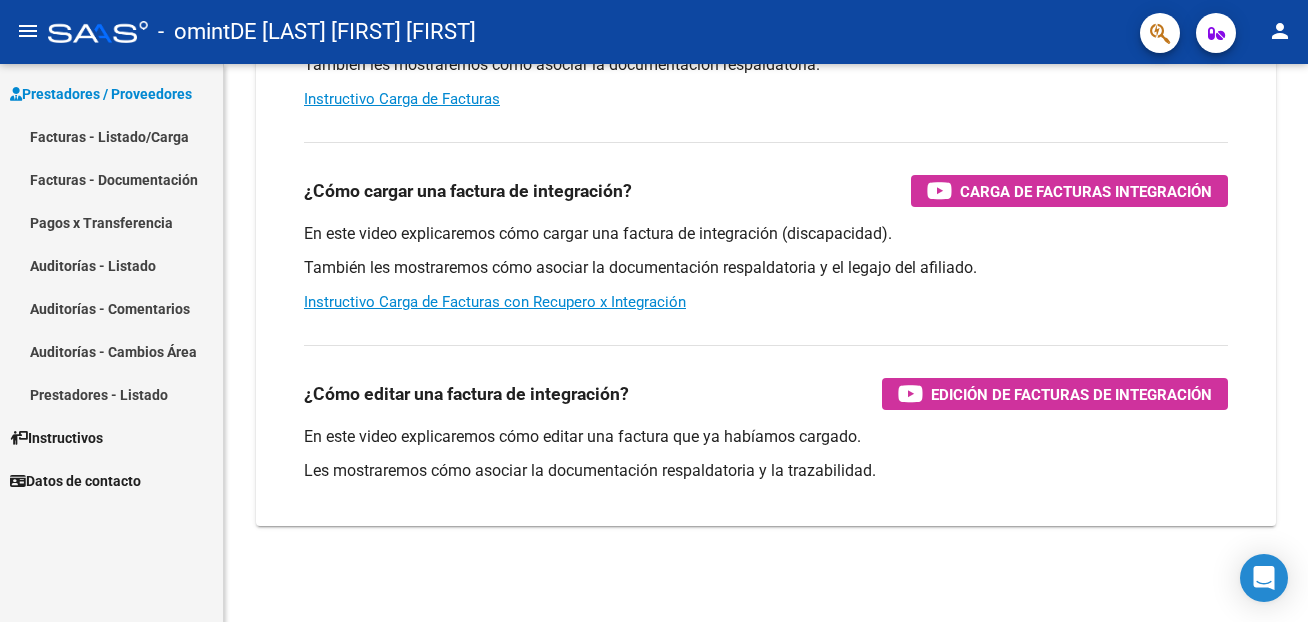 click on "Facturas - Listado/Carga" at bounding box center (111, 136) 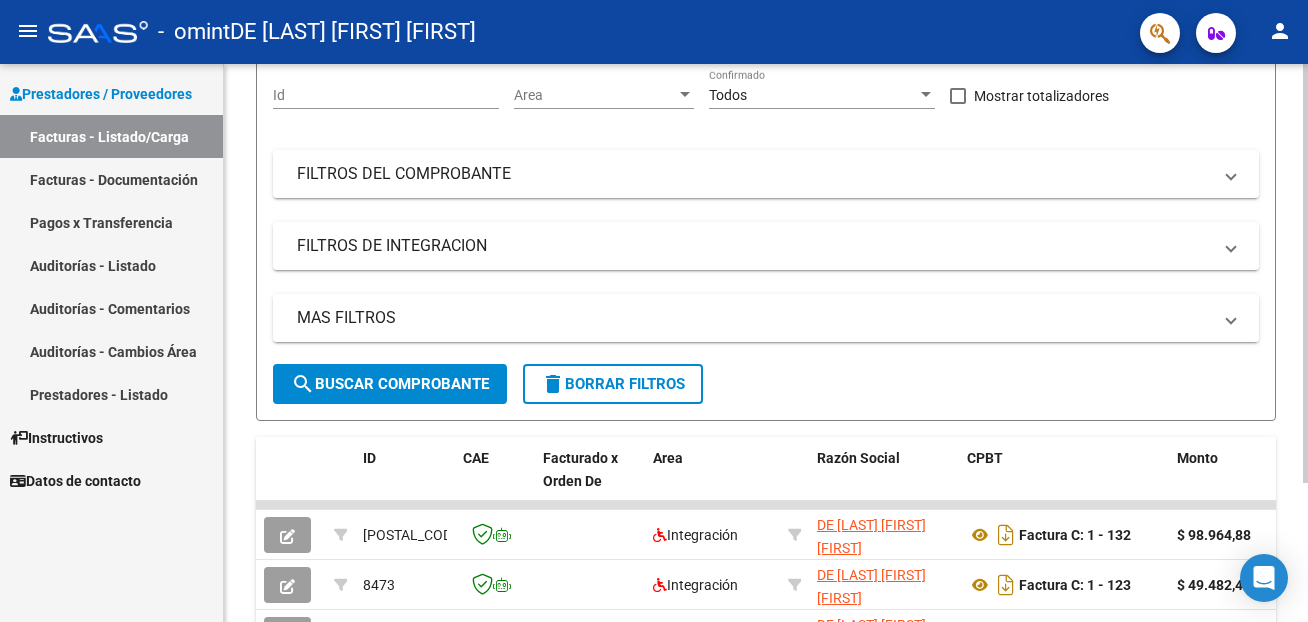 scroll, scrollTop: 445, scrollLeft: 0, axis: vertical 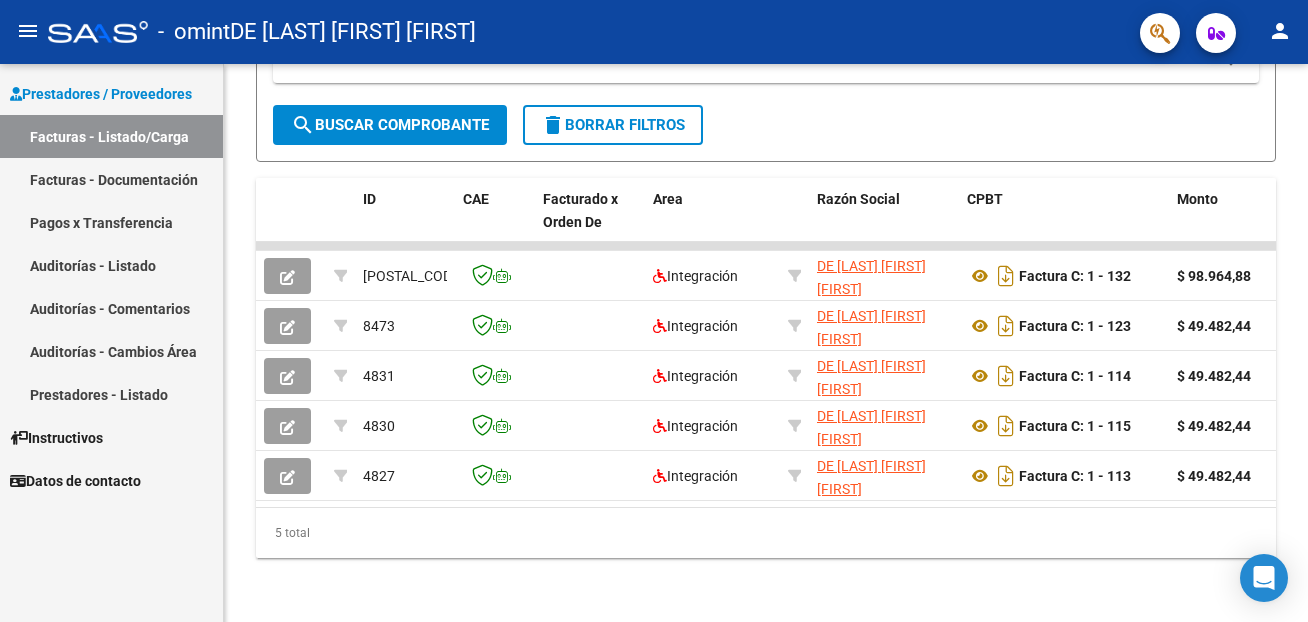 click on "Pagos x Transferencia" at bounding box center (111, 222) 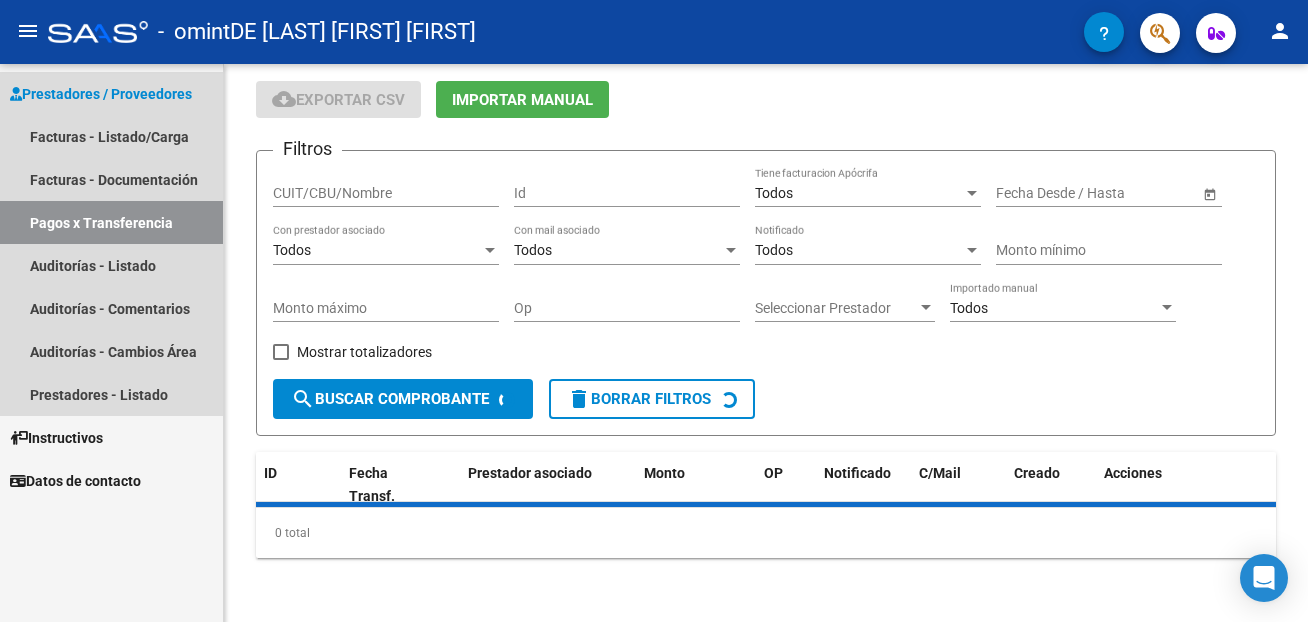 scroll, scrollTop: 67, scrollLeft: 0, axis: vertical 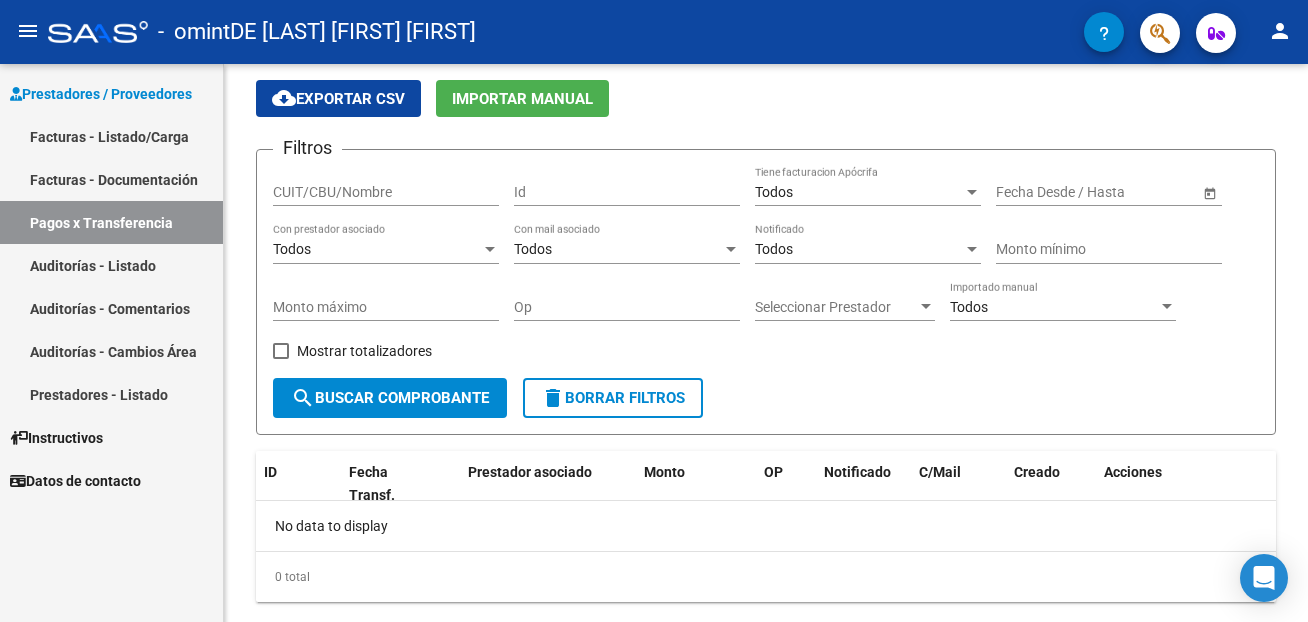 click on "Facturas - Listado/Carga" at bounding box center [111, 136] 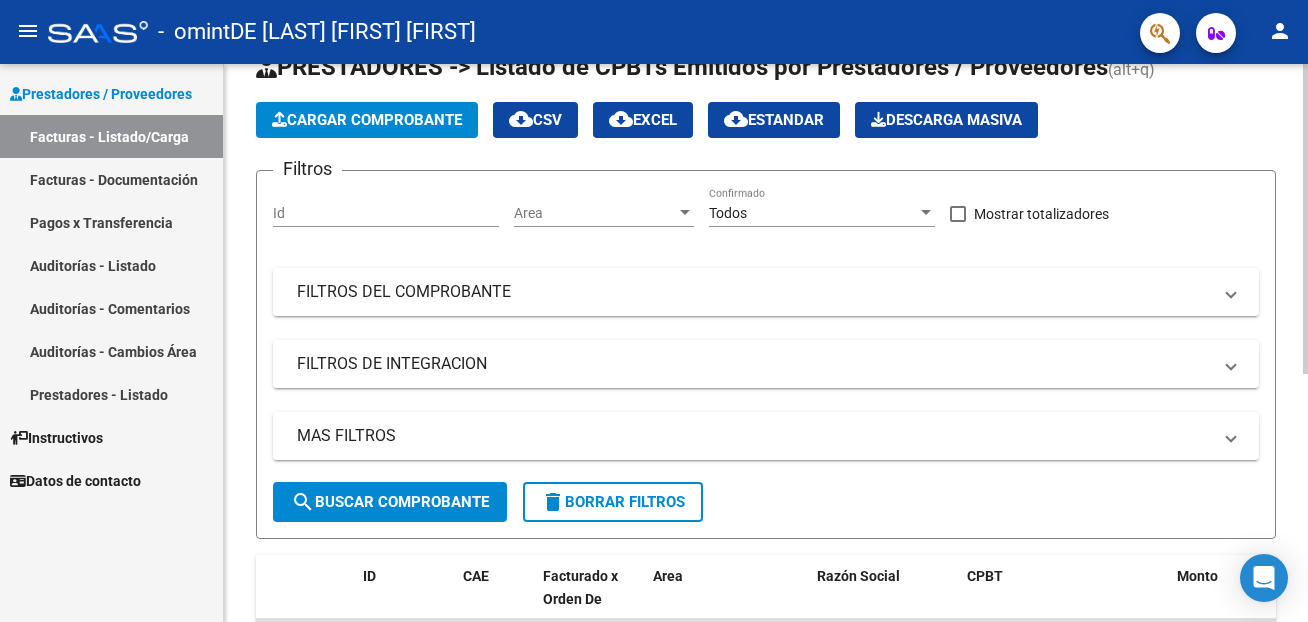 scroll, scrollTop: 445, scrollLeft: 0, axis: vertical 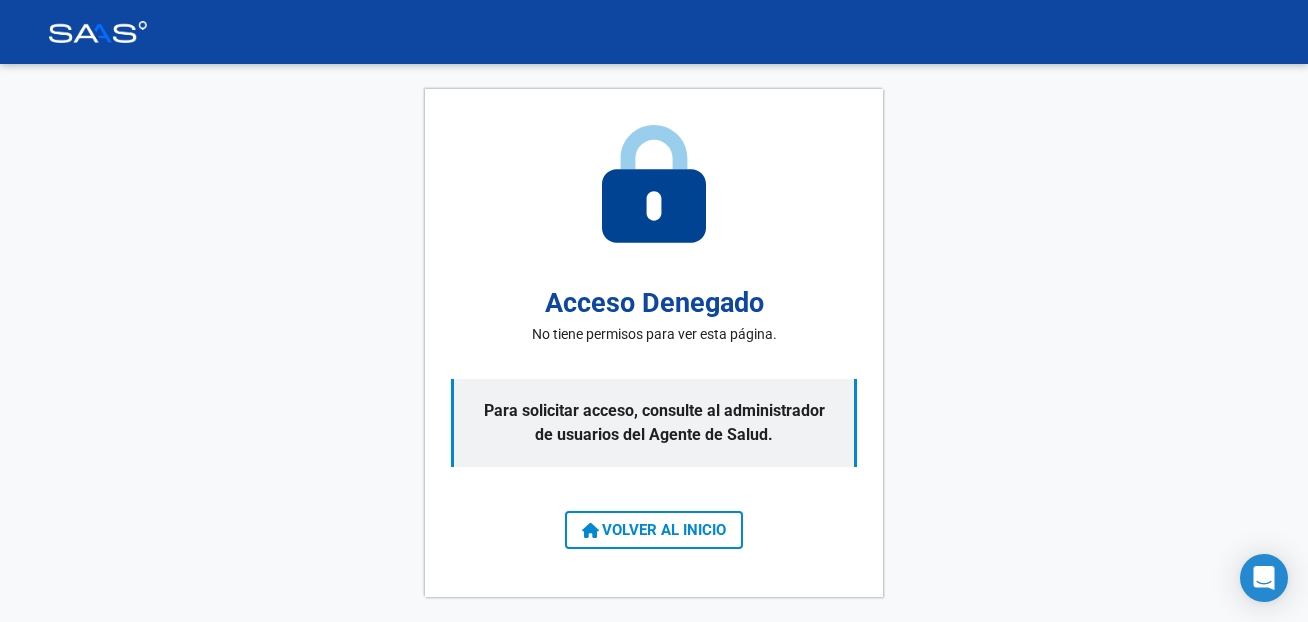 click on "VOLVER AL INICIO" 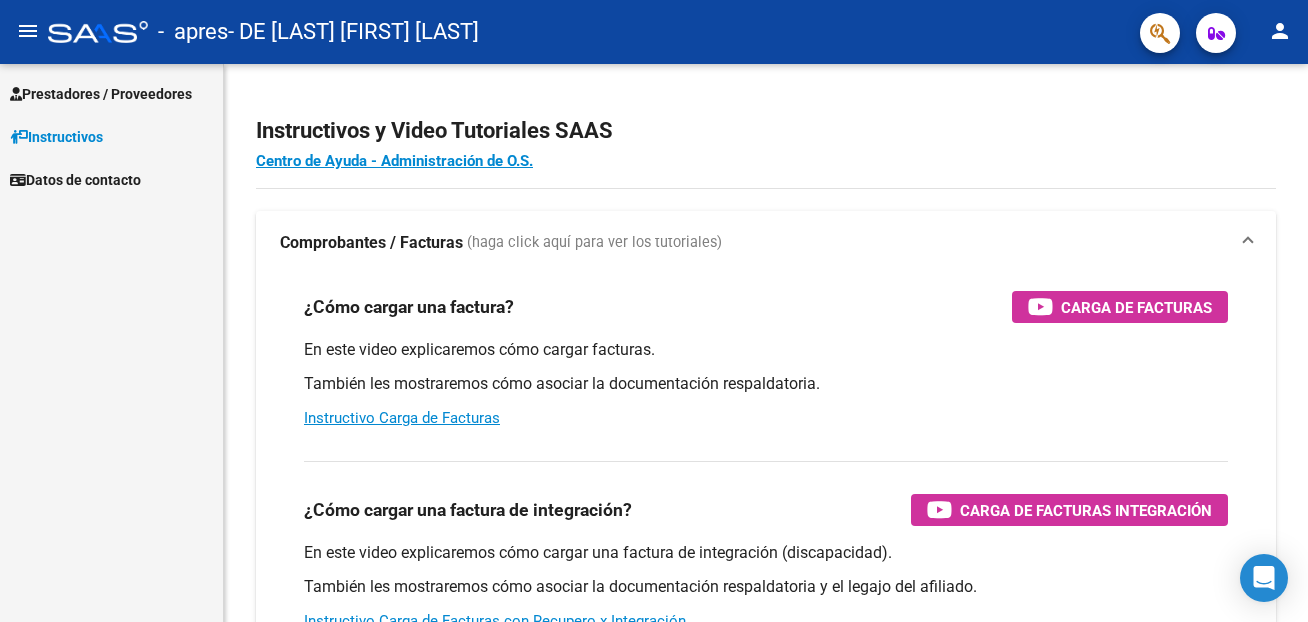 click on "Prestadores / Proveedores" at bounding box center [101, 94] 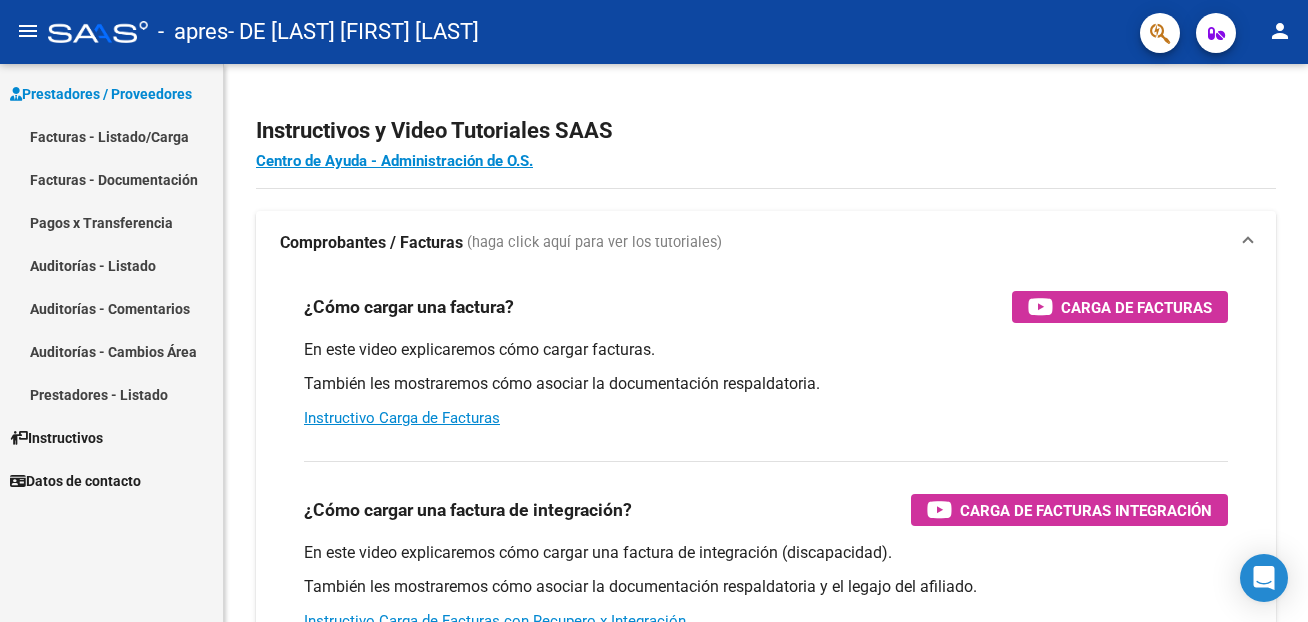 click on "Facturas - Listado/Carga" at bounding box center (111, 136) 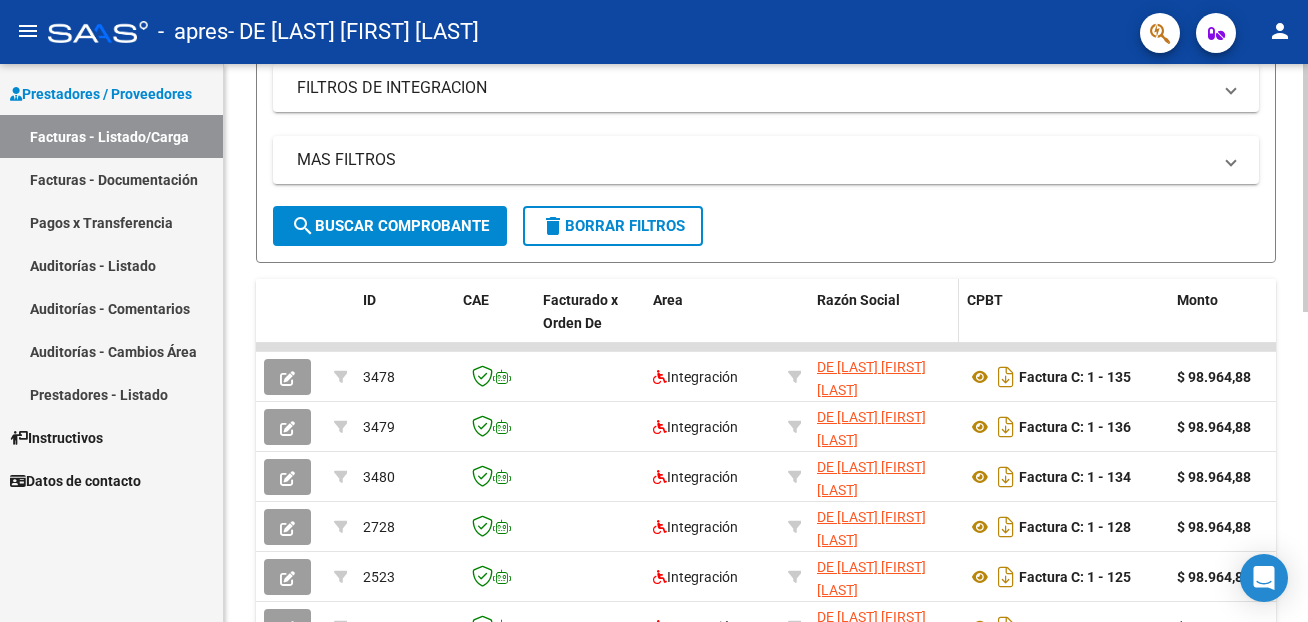 scroll, scrollTop: 612, scrollLeft: 0, axis: vertical 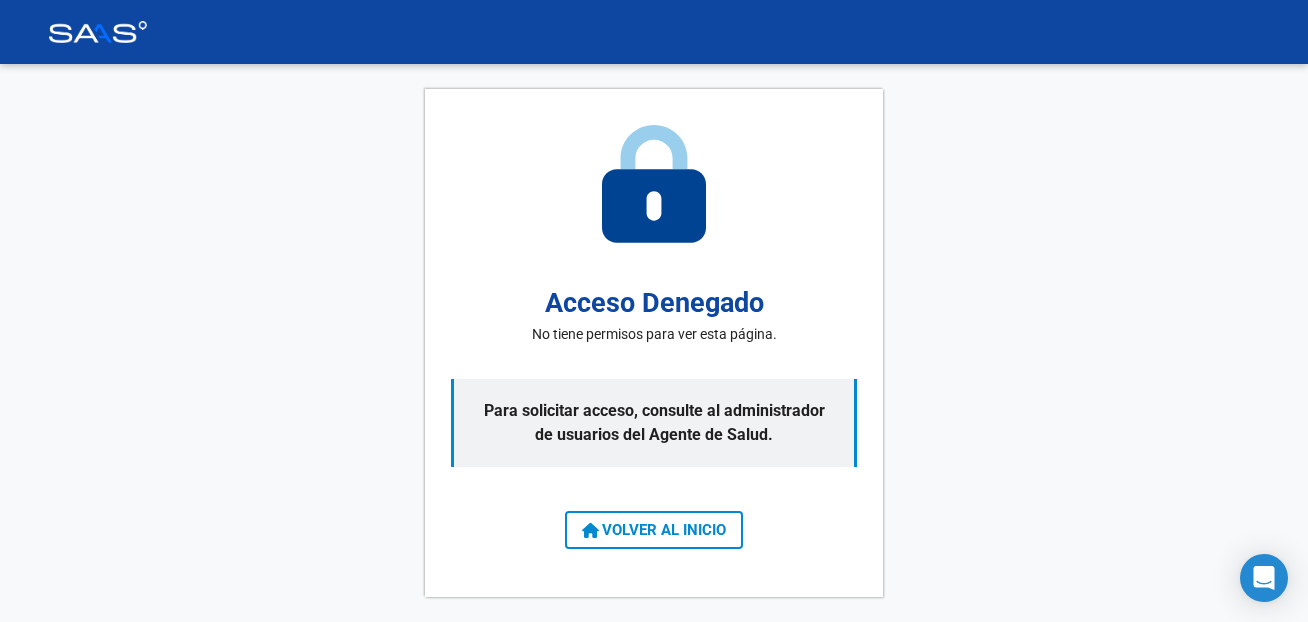 click on "Acceso Denegado No tiene permisos para ver esta página. Para solicitar acceso, consulte al administrador de usuarios del Agente de Salud.  VOLVER AL INICIO" 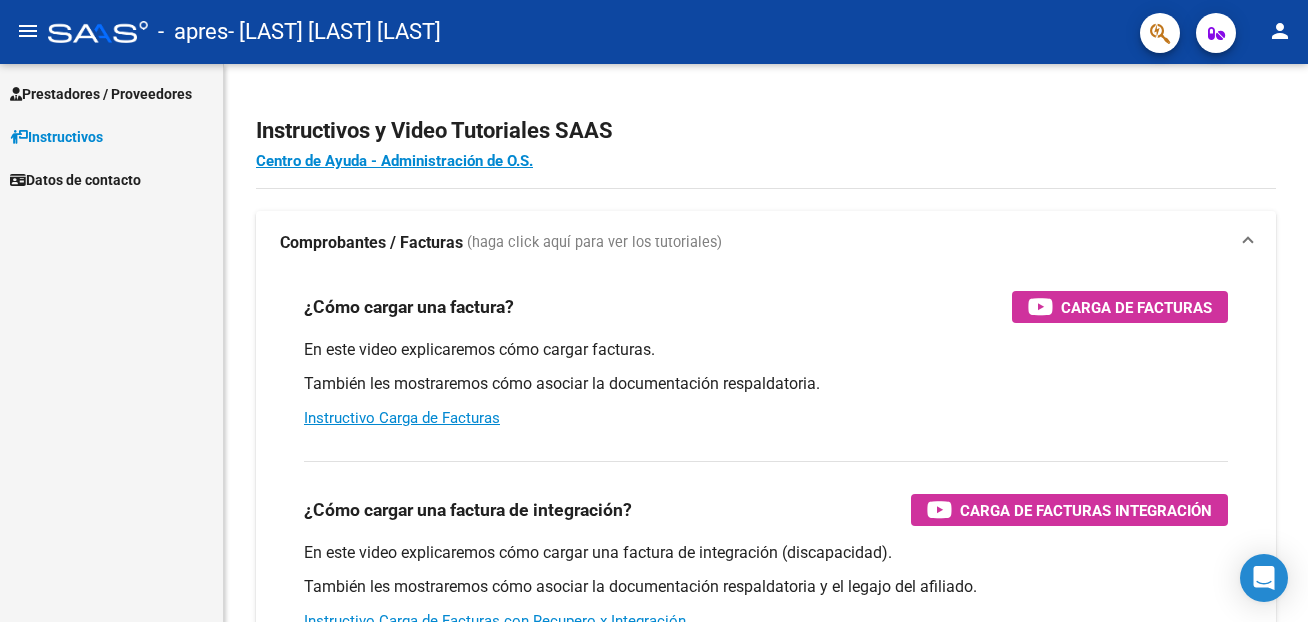 click on "Prestadores / Proveedores" at bounding box center [101, 94] 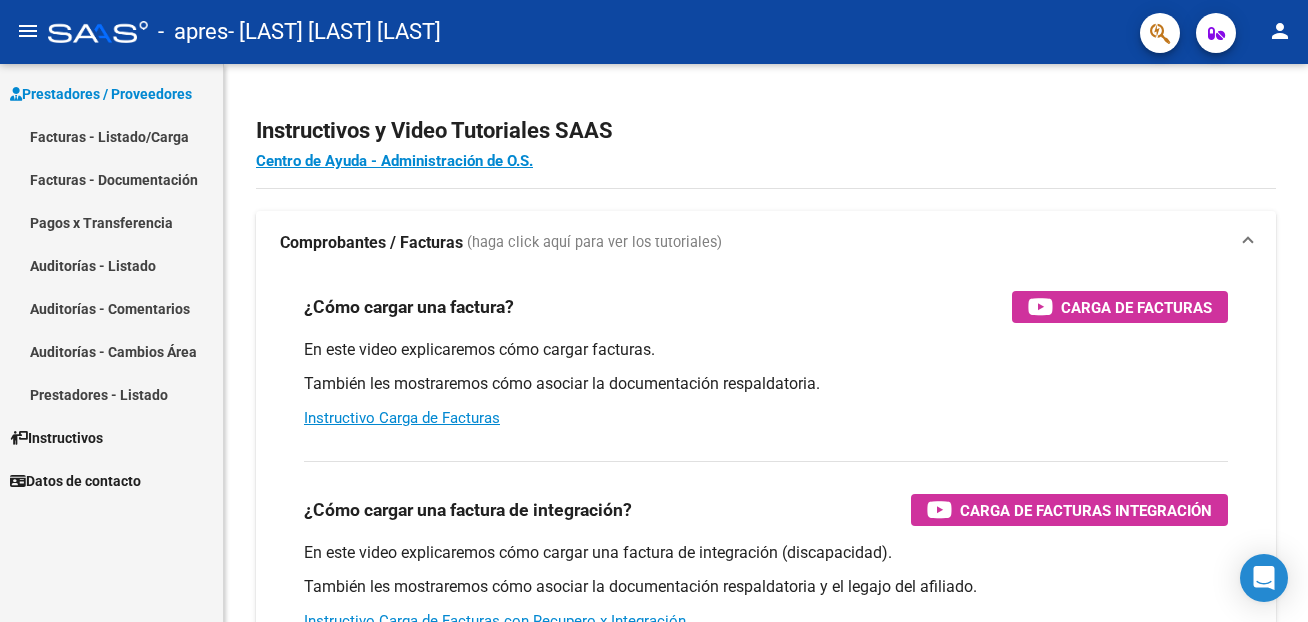 click on "Facturas - Listado/Carga" at bounding box center (111, 136) 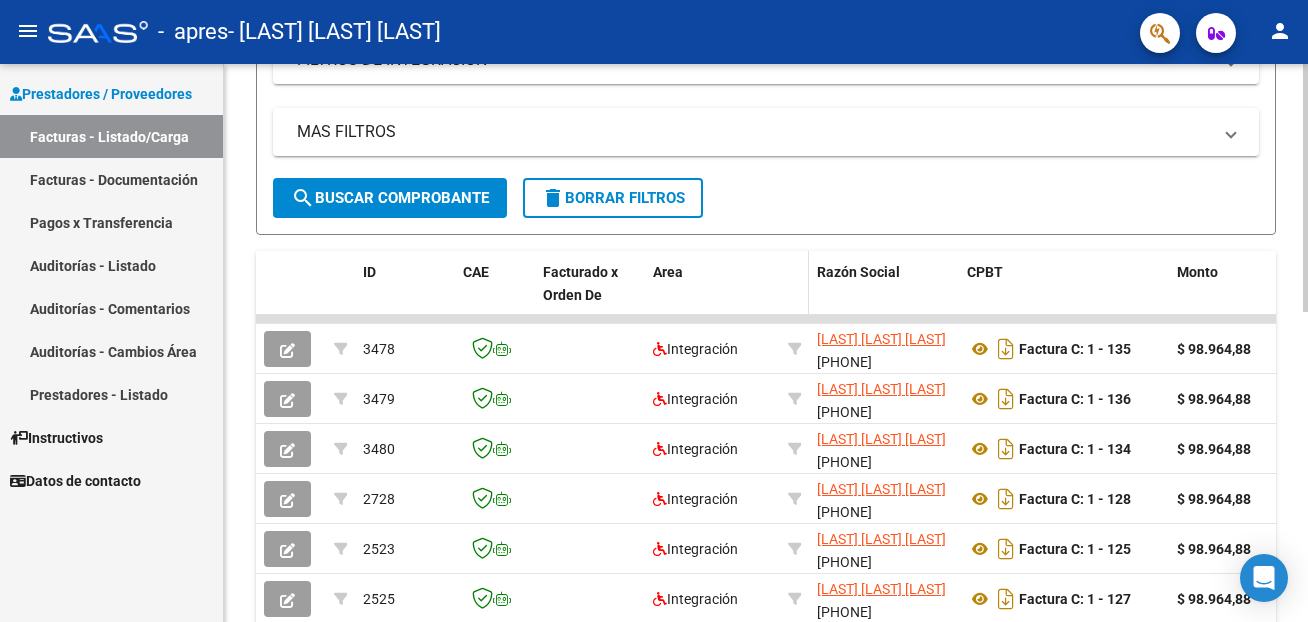 scroll, scrollTop: 510, scrollLeft: 0, axis: vertical 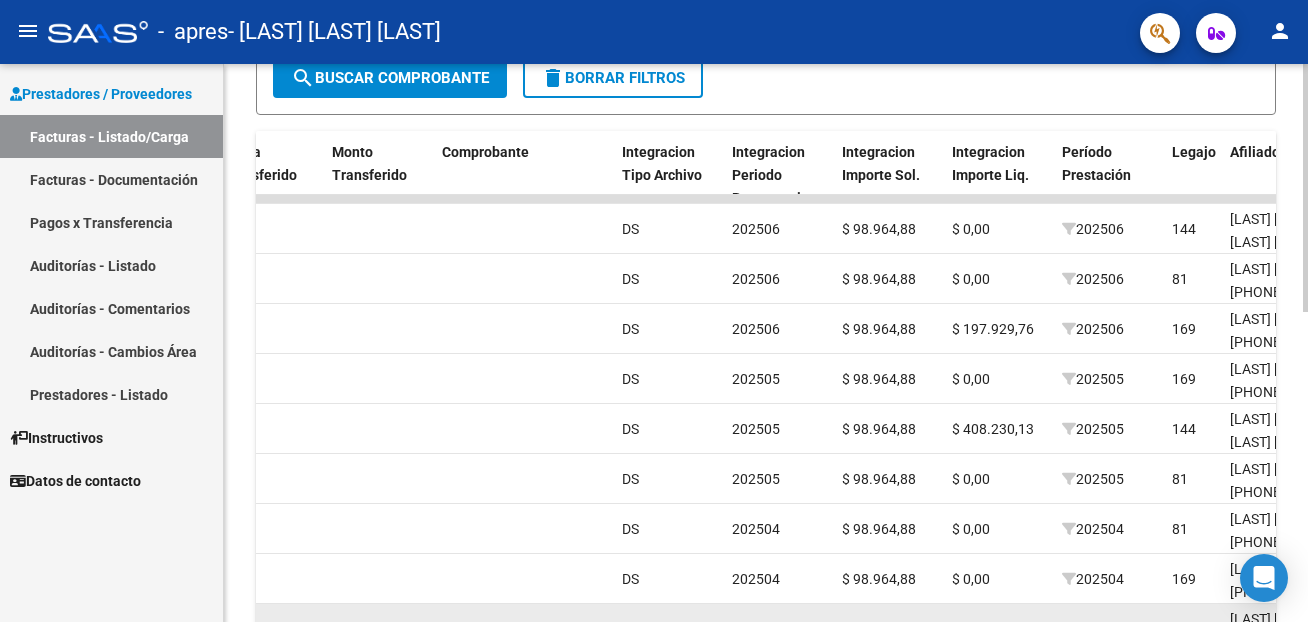 click on "DS" 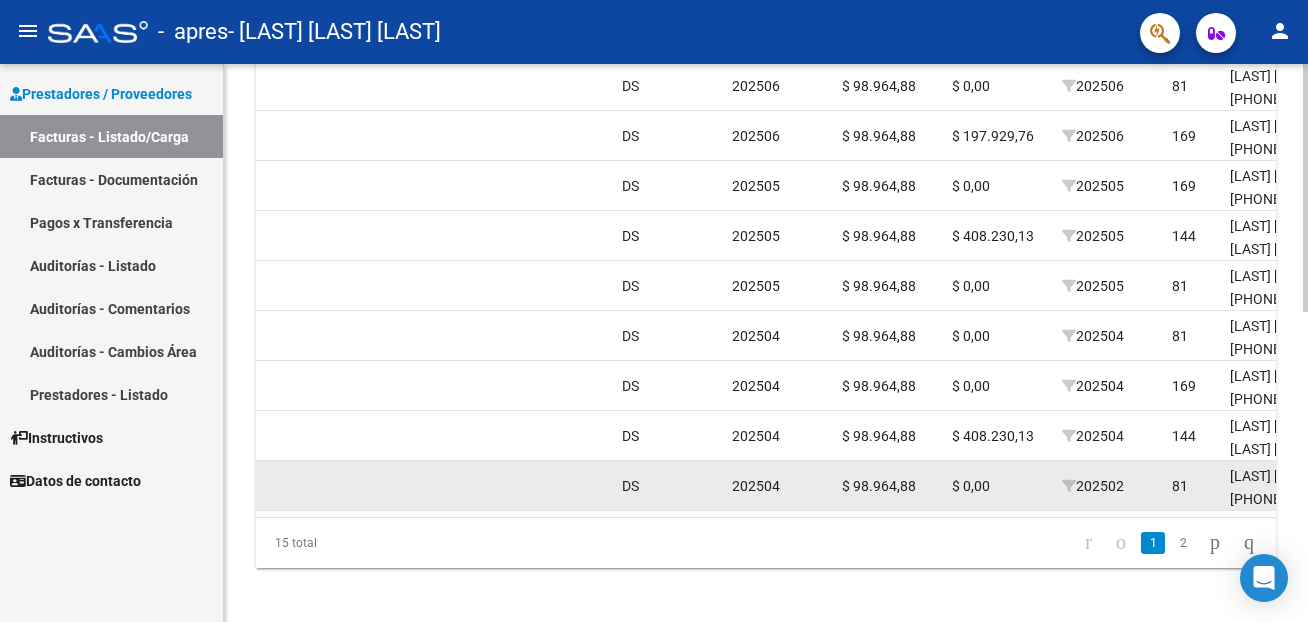 scroll, scrollTop: 695, scrollLeft: 0, axis: vertical 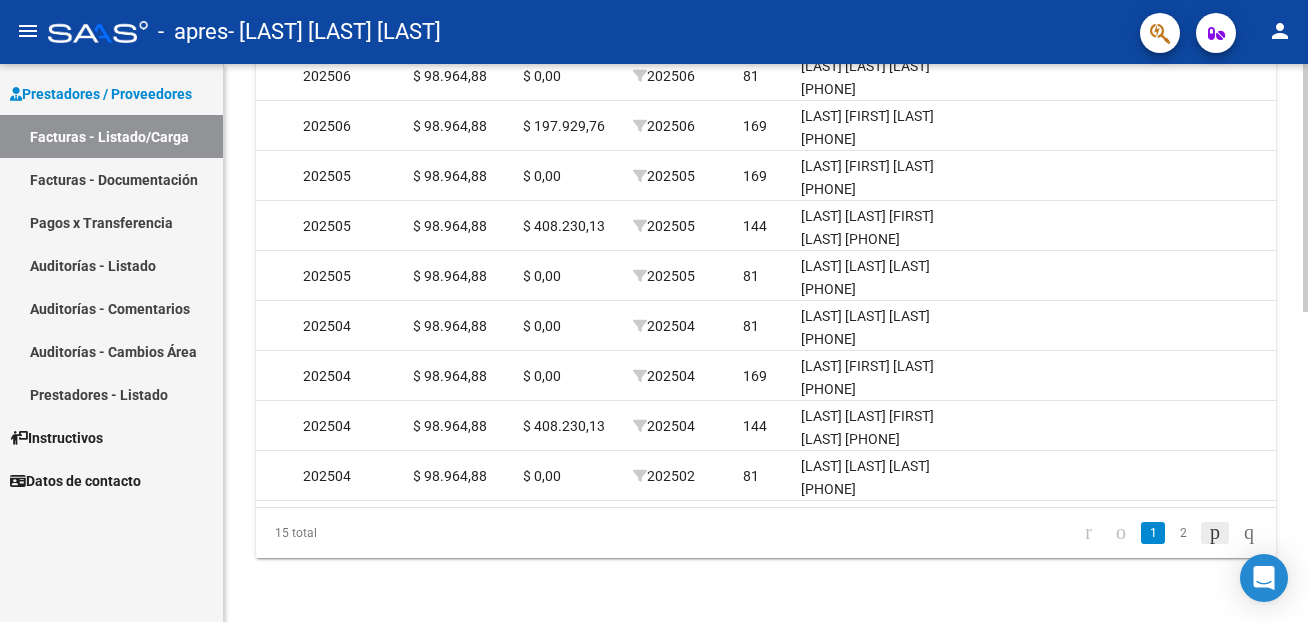 click 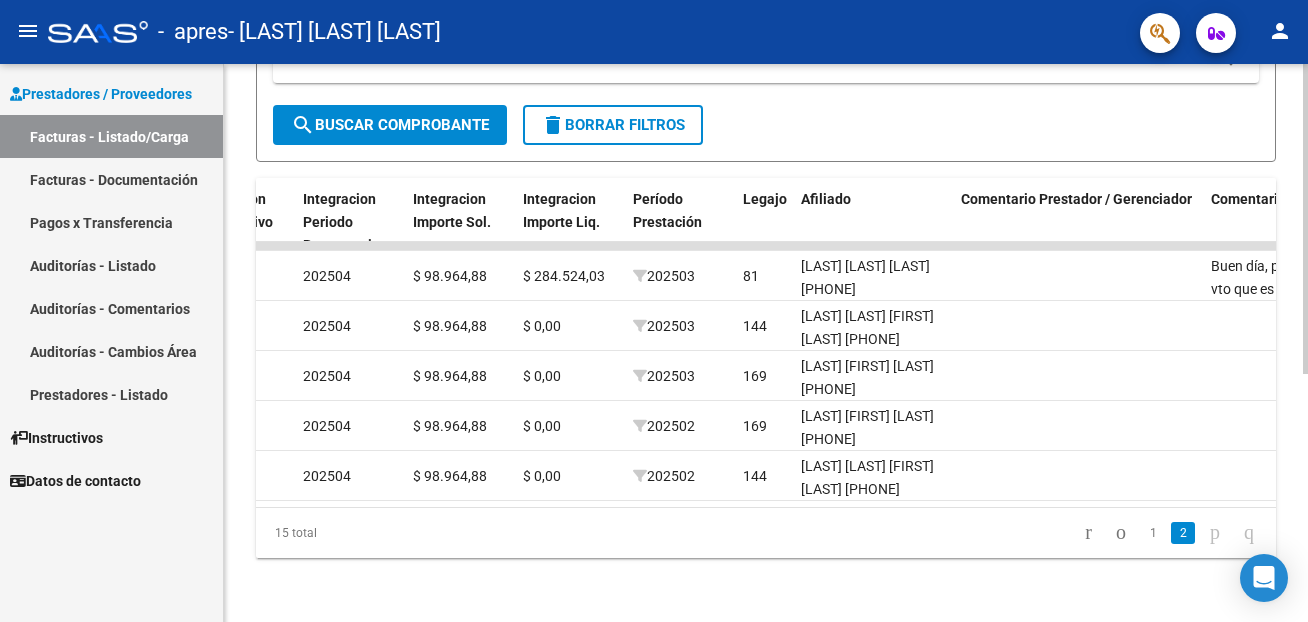 scroll, scrollTop: 445, scrollLeft: 0, axis: vertical 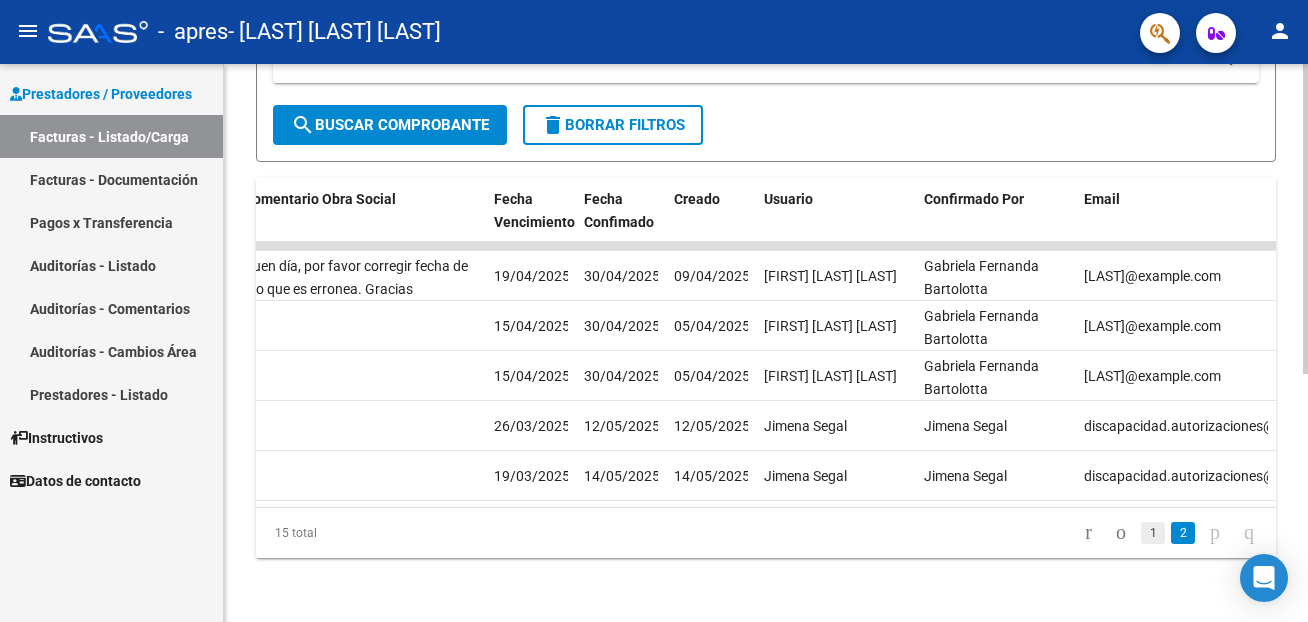 click on "1" 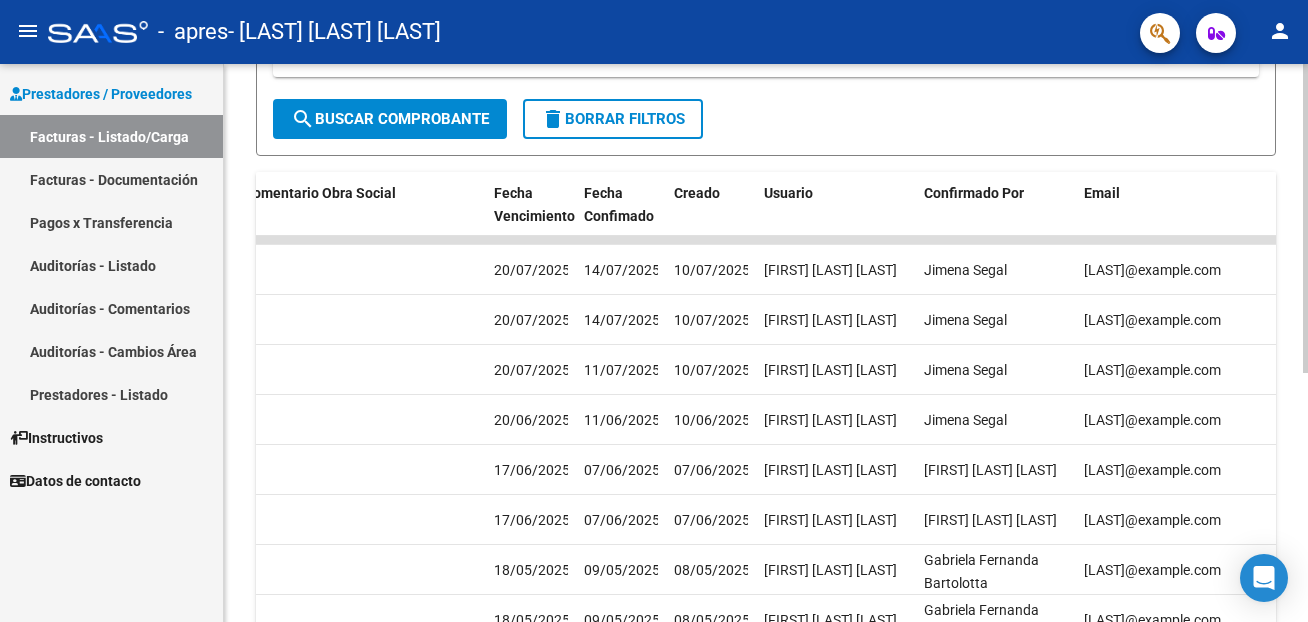 scroll, scrollTop: 695, scrollLeft: 0, axis: vertical 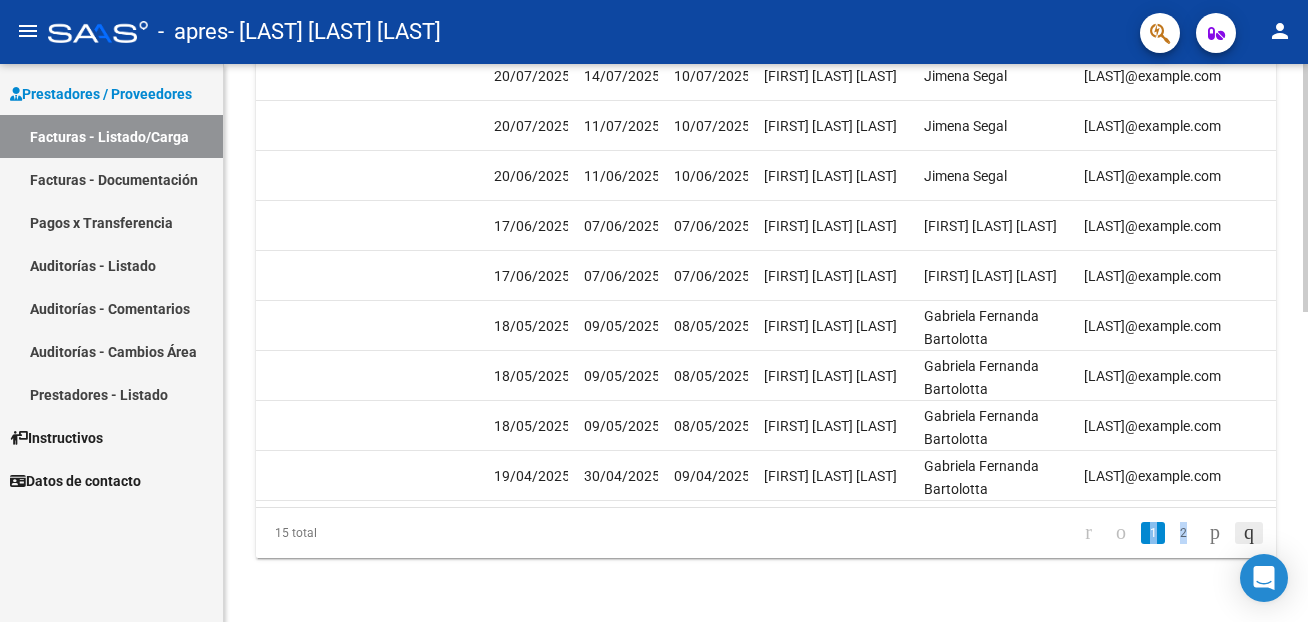 drag, startPoint x: 1157, startPoint y: 509, endPoint x: 1228, endPoint y: 534, distance: 75.272835 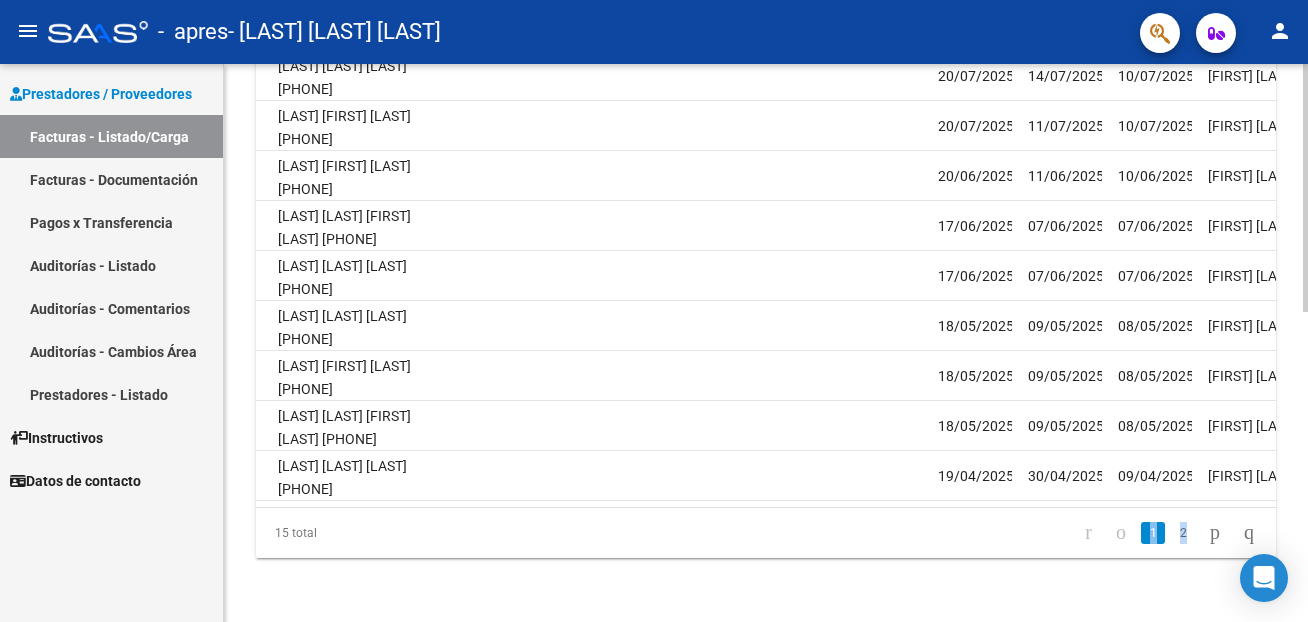 scroll, scrollTop: 0, scrollLeft: 2929, axis: horizontal 